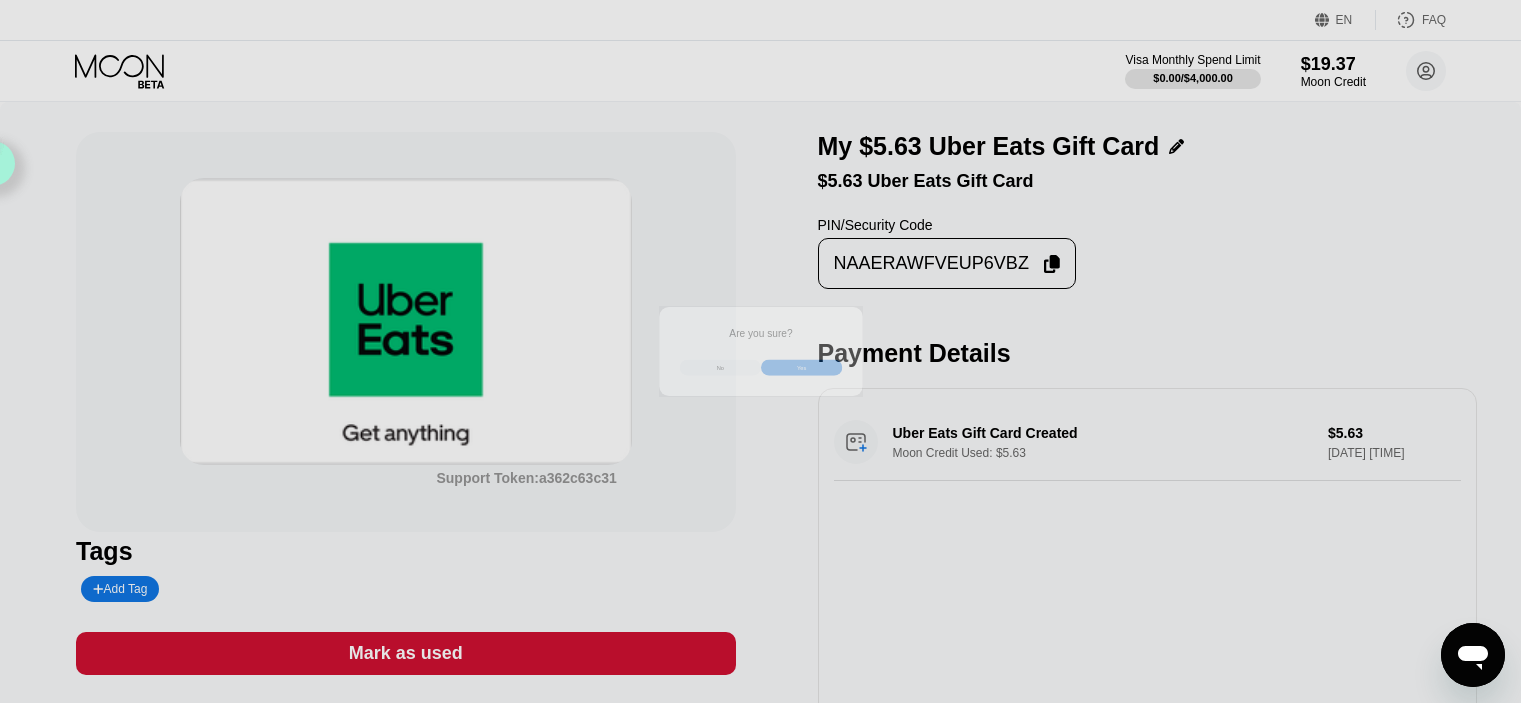 scroll, scrollTop: 0, scrollLeft: 0, axis: both 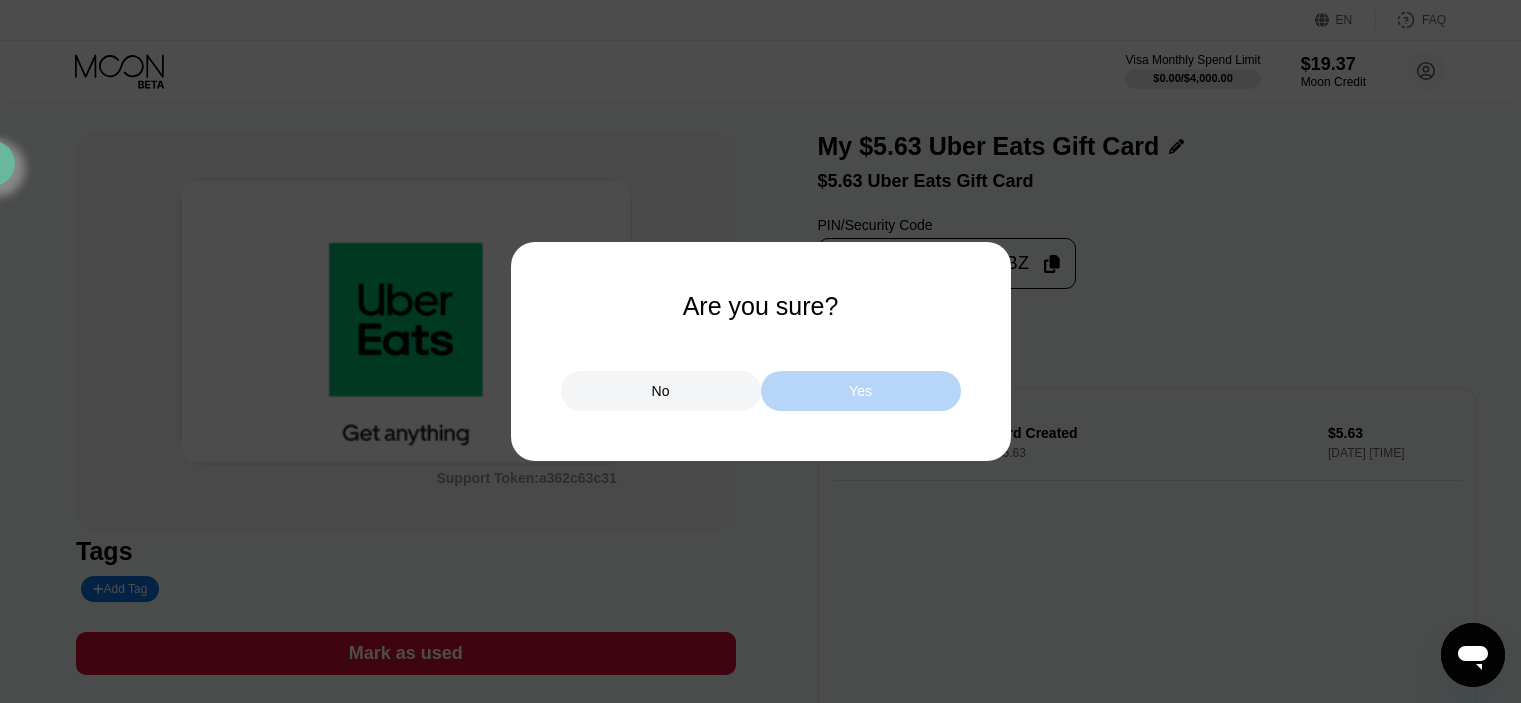 click on "Yes" at bounding box center (861, 391) 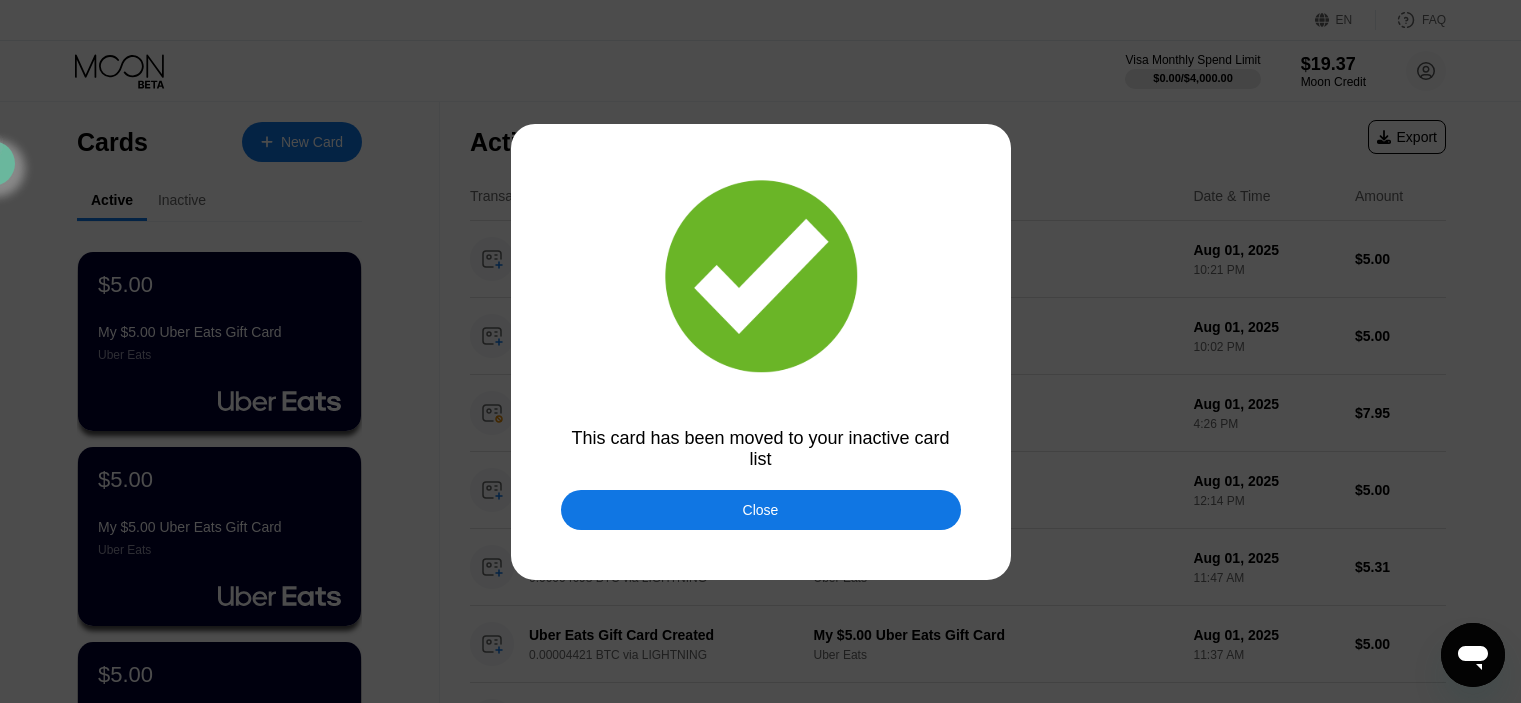 click at bounding box center (768, 351) 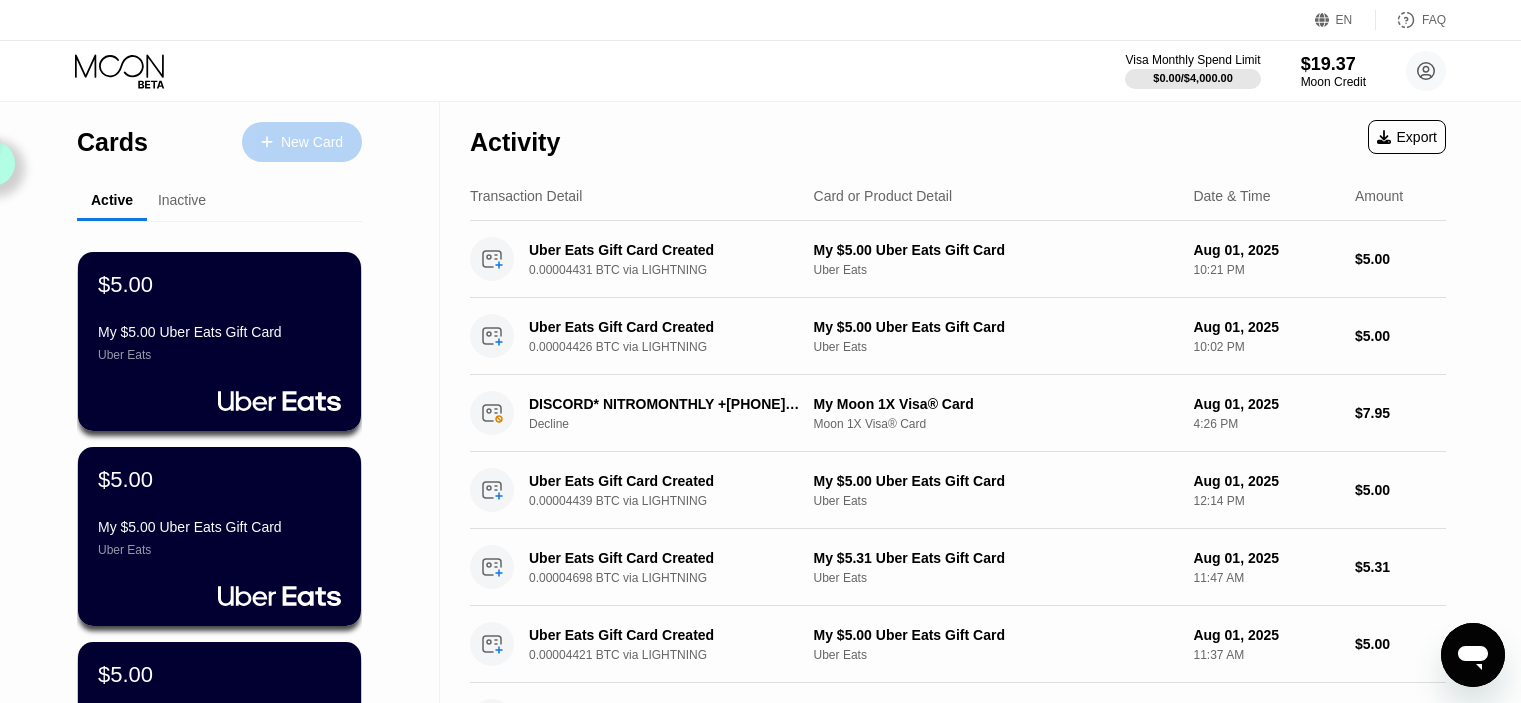 click on "New Card" at bounding box center [302, 142] 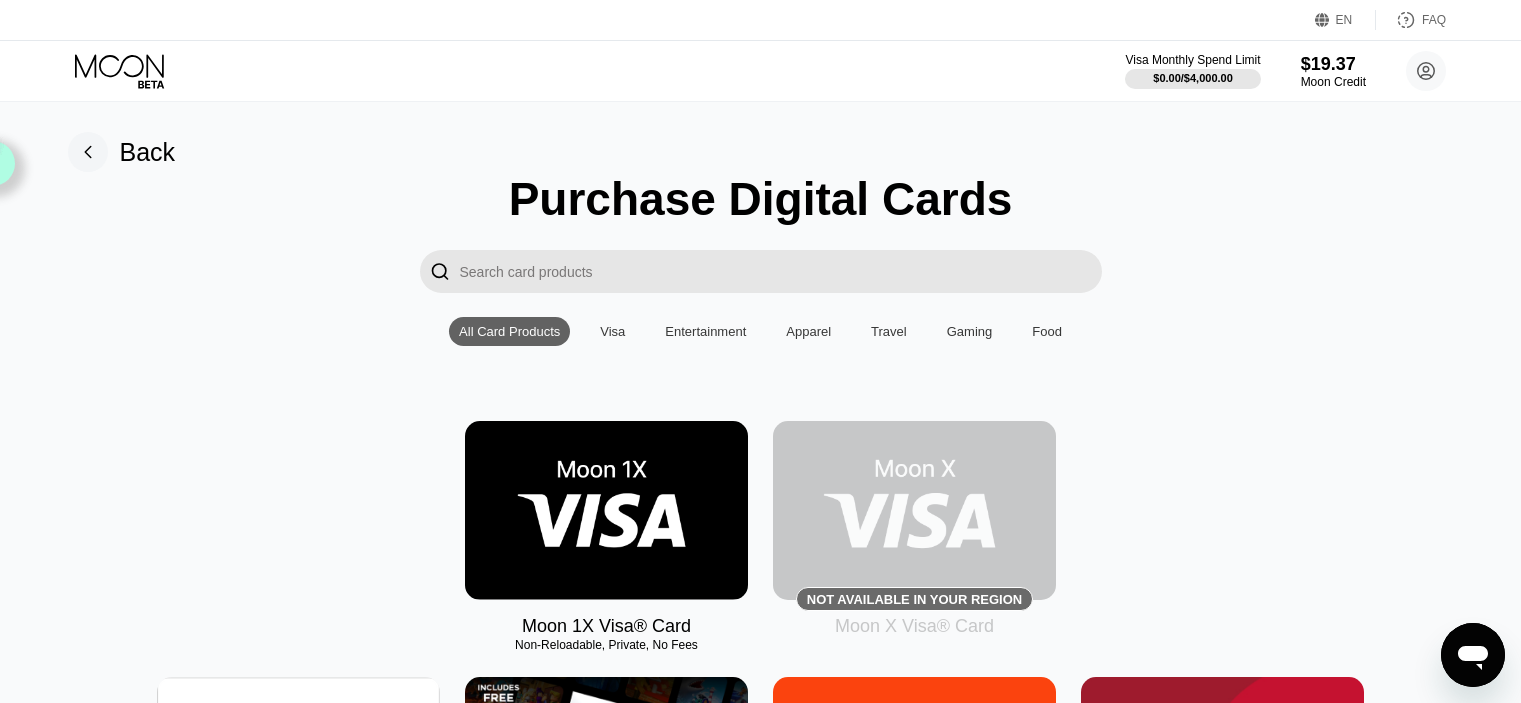 click at bounding box center [298, 766] 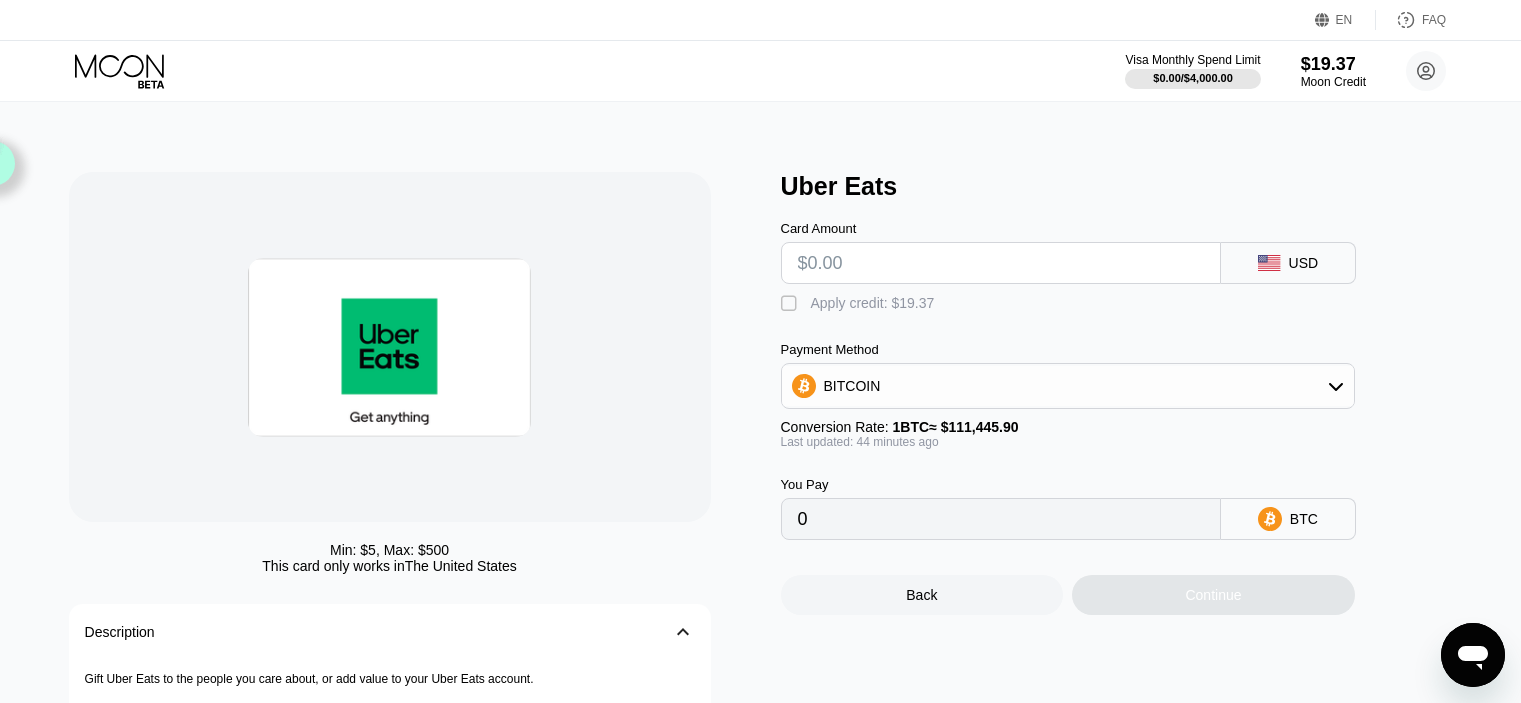 click at bounding box center (1001, 263) 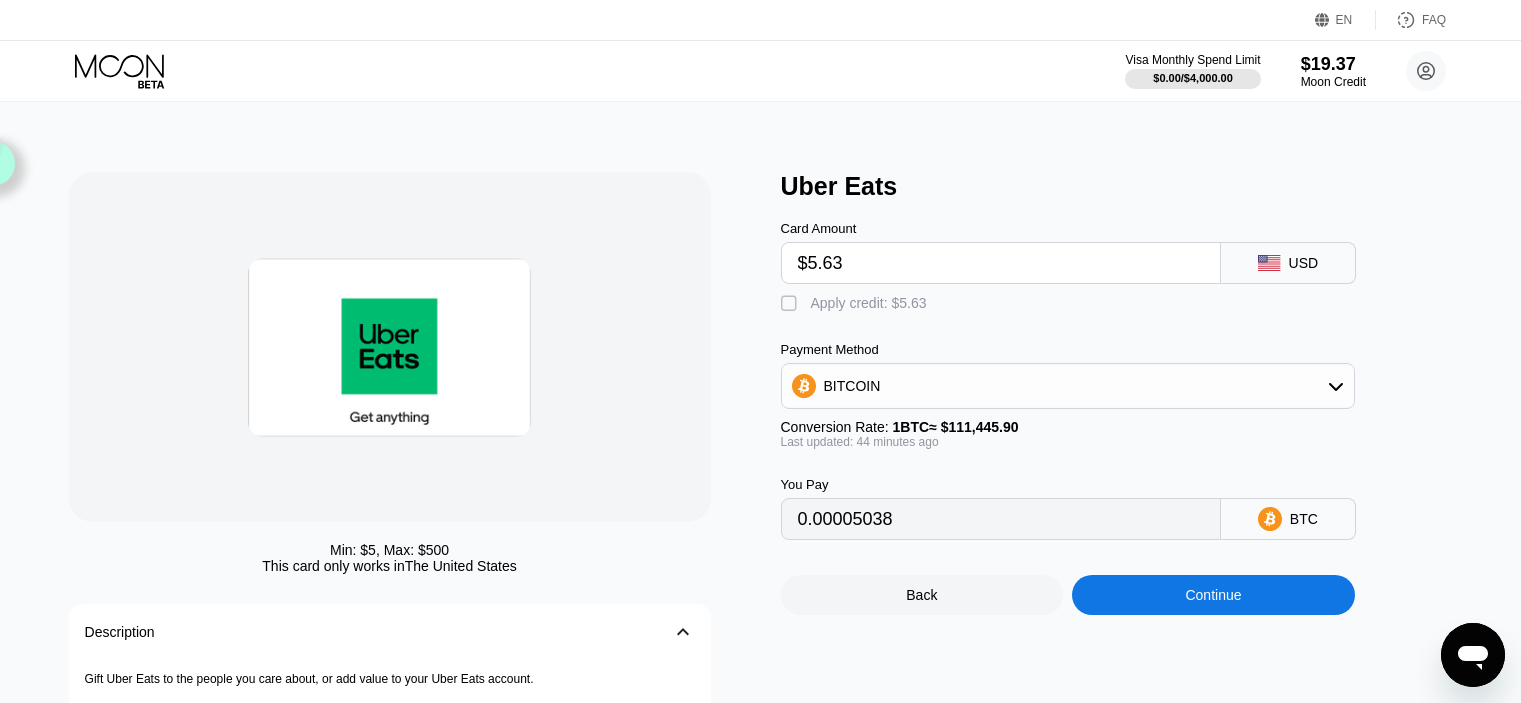 click on "Apply credit: $5.63" at bounding box center [869, 303] 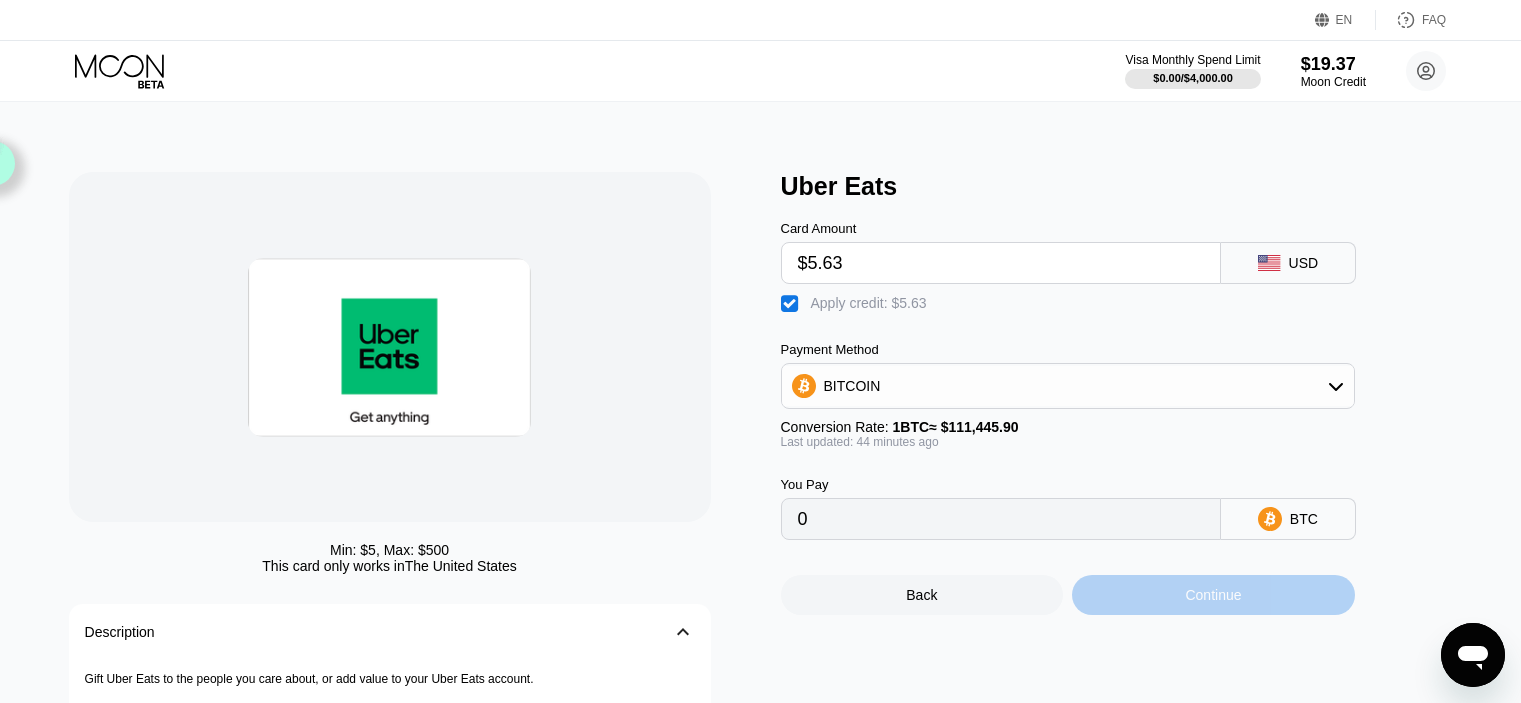 click on "Continue" at bounding box center (1213, 595) 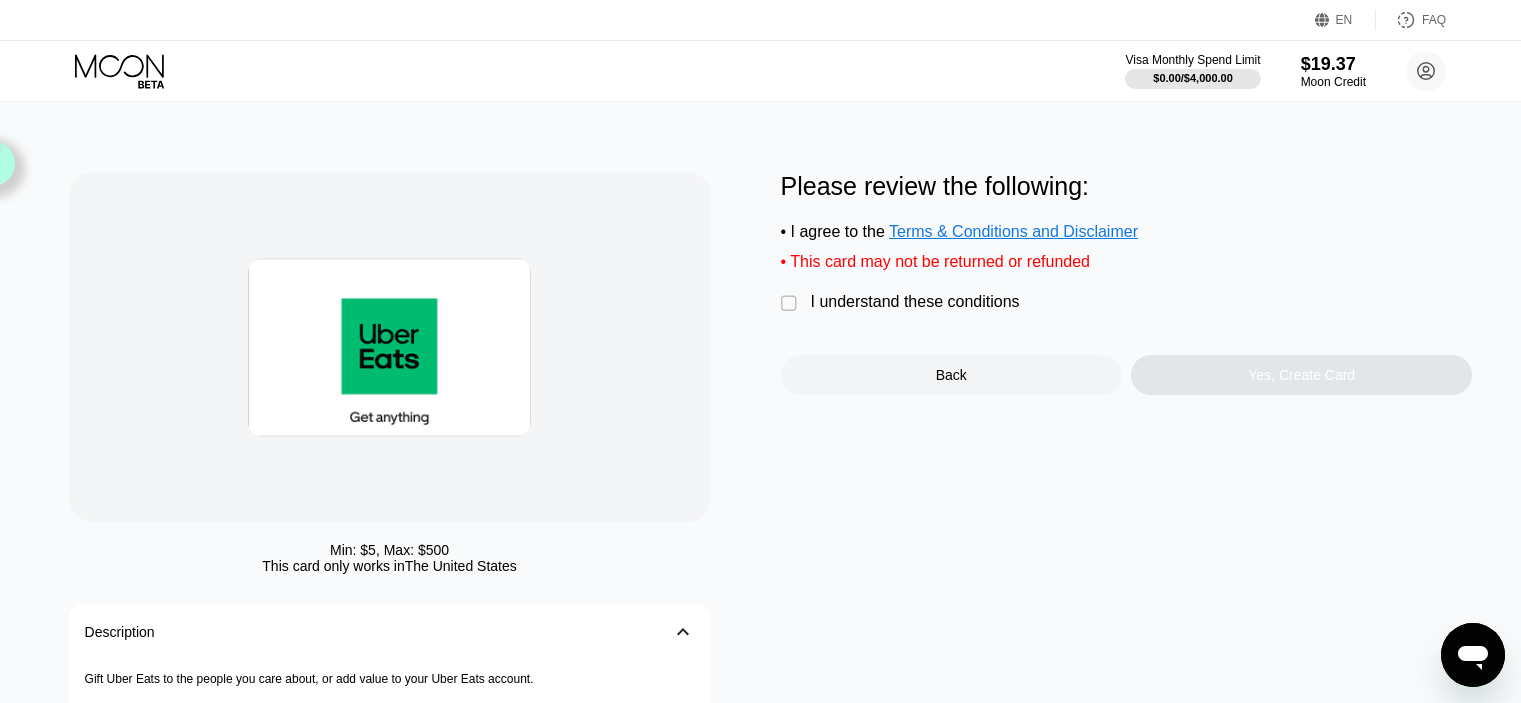 click on "I understand these conditions" at bounding box center [915, 302] 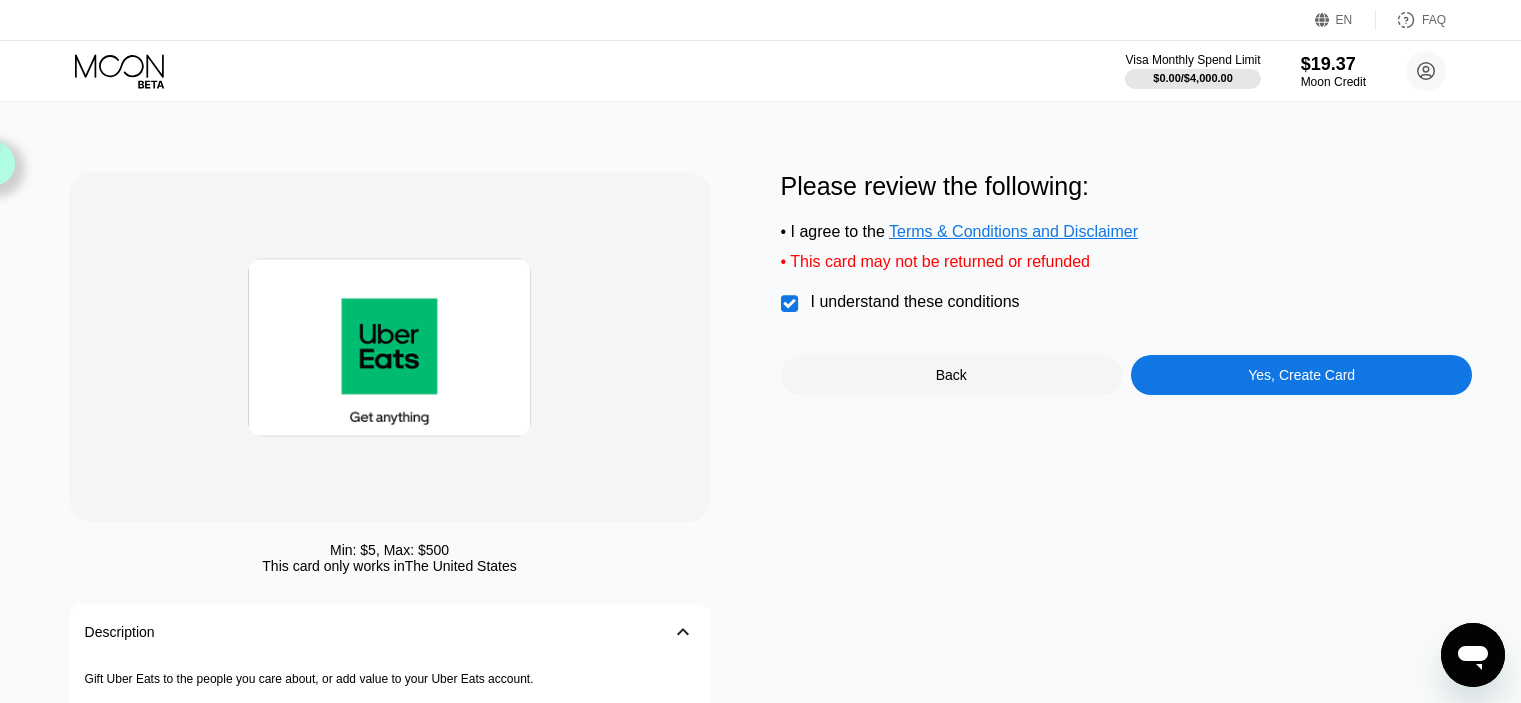 click on "Yes, Create Card" at bounding box center [1301, 375] 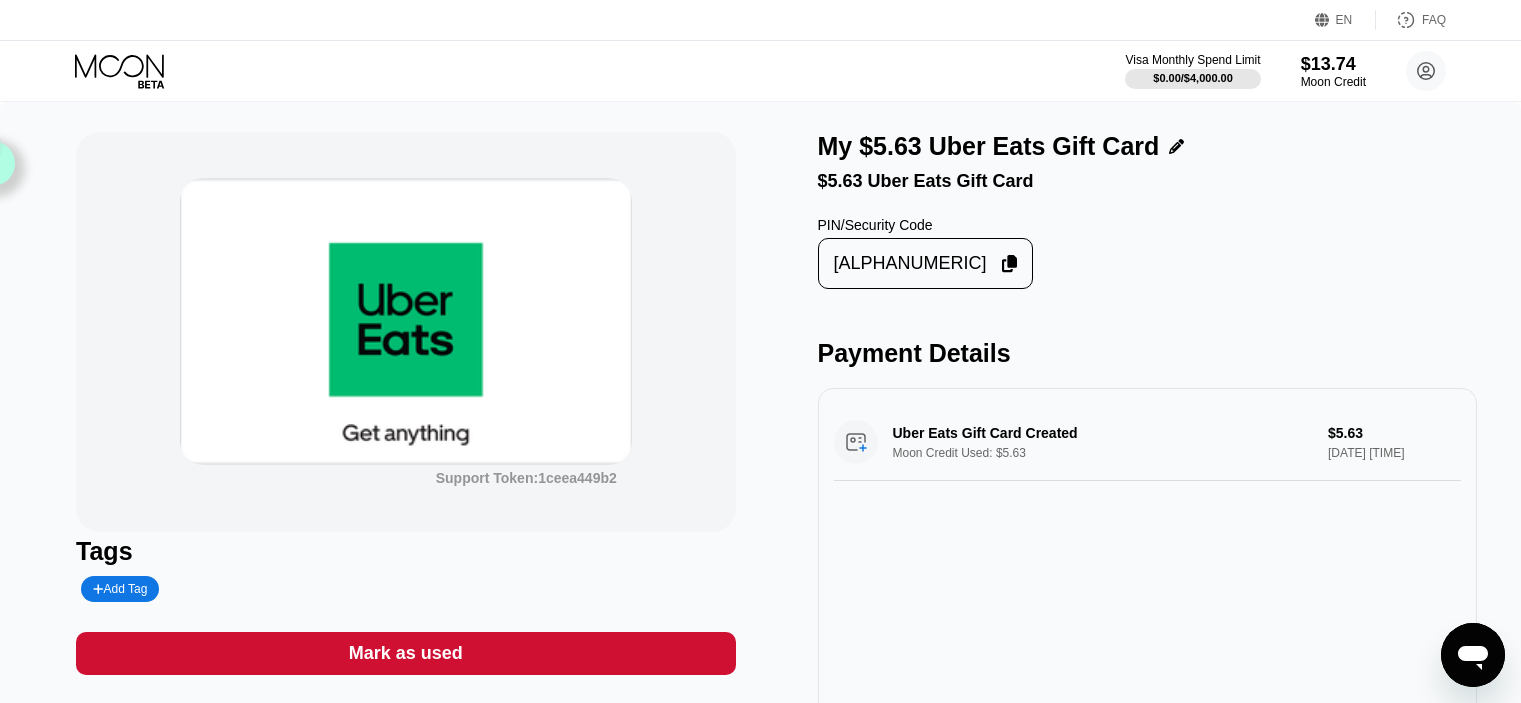 click on "PIN/Security Code [ALPHANUMERIC]" at bounding box center [1147, 245] 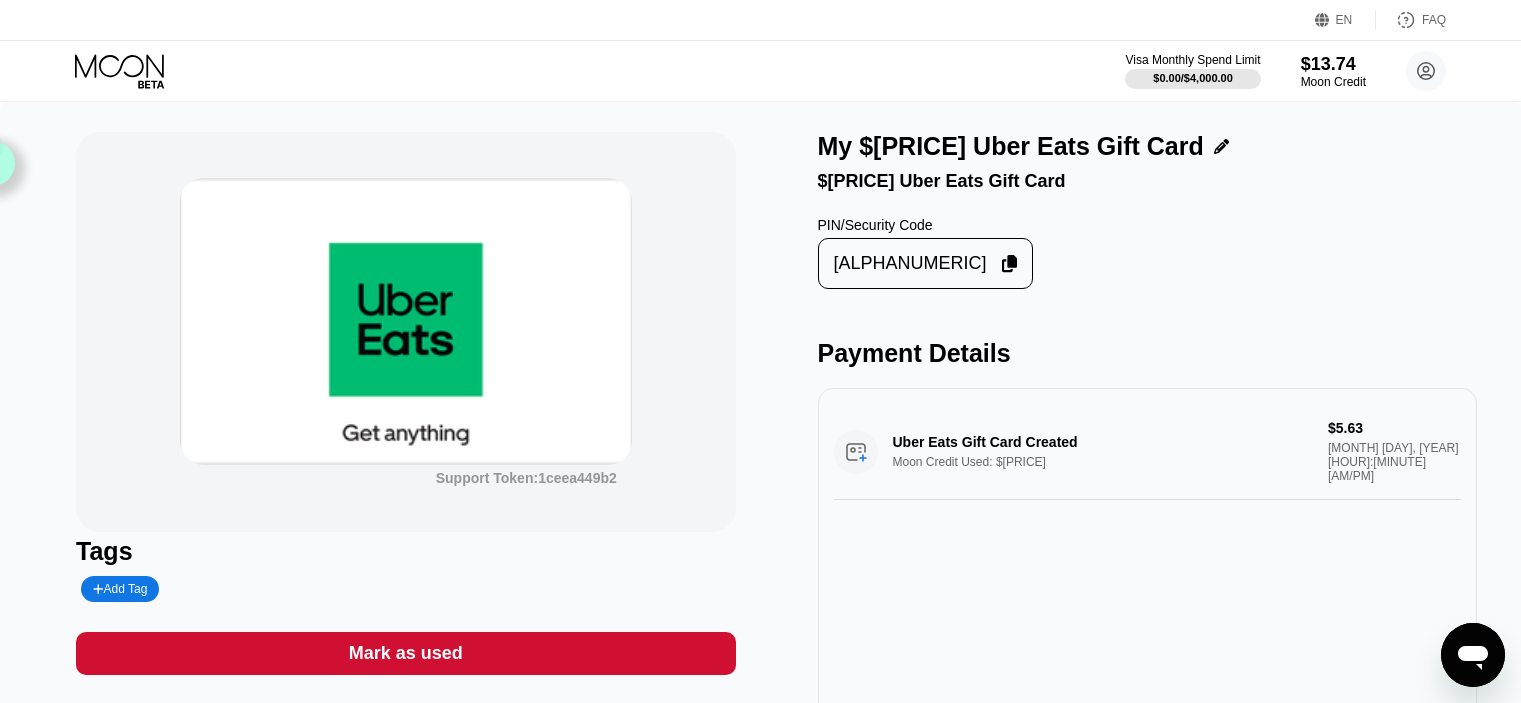 scroll, scrollTop: 0, scrollLeft: 0, axis: both 